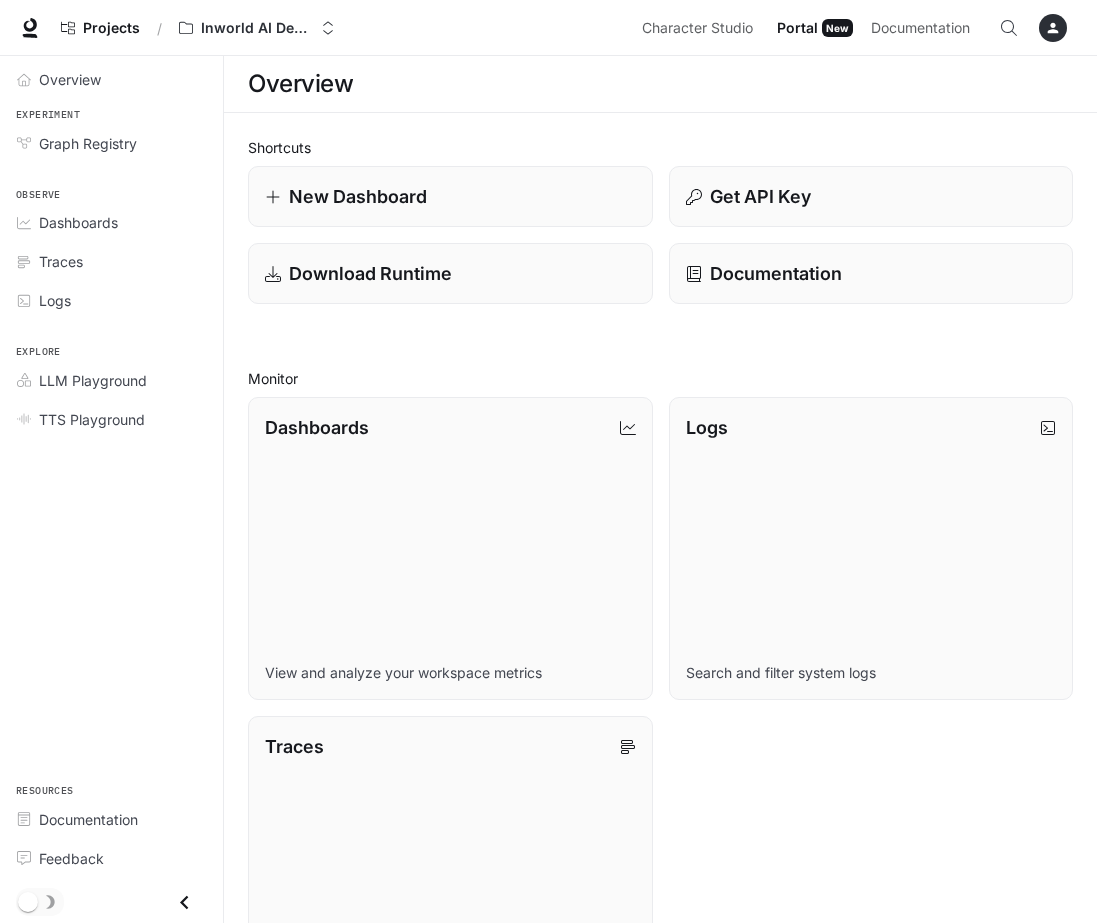 scroll, scrollTop: 0, scrollLeft: 0, axis: both 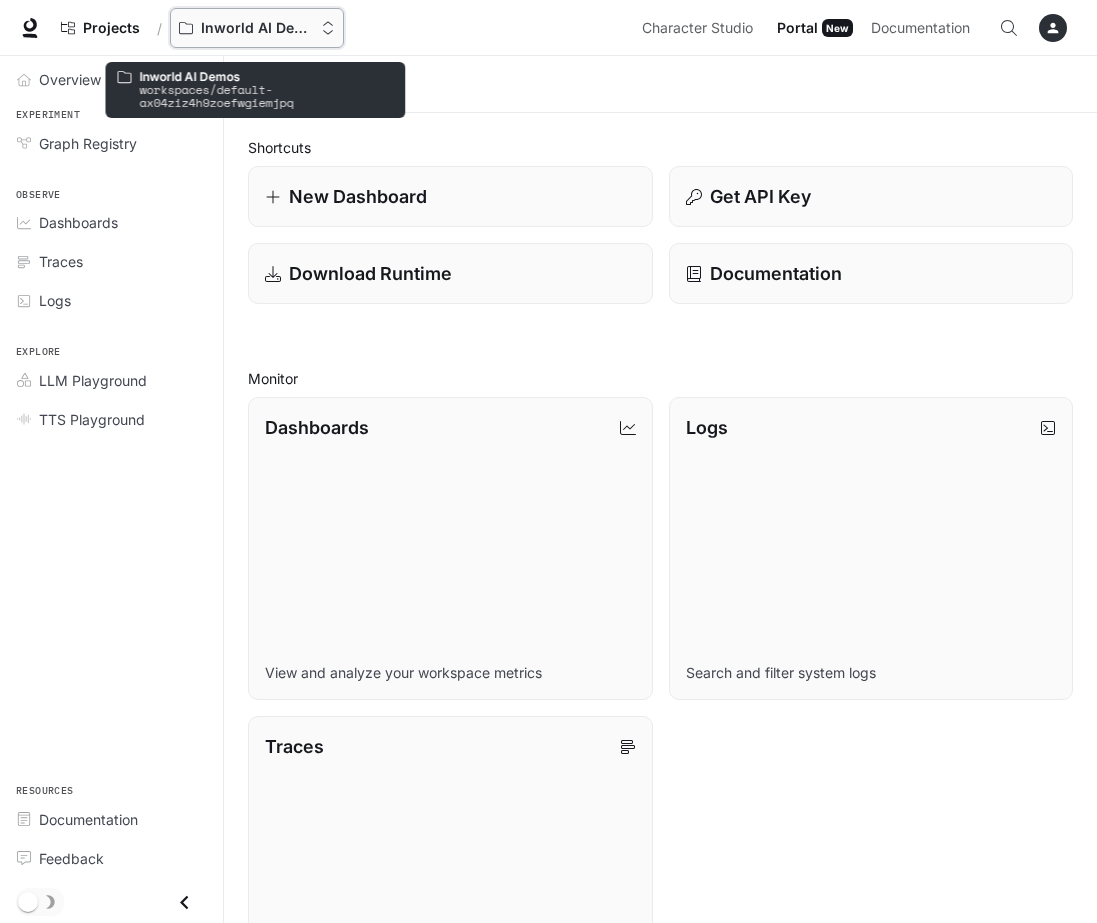 click on "Inworld AI Demos" at bounding box center [257, 28] 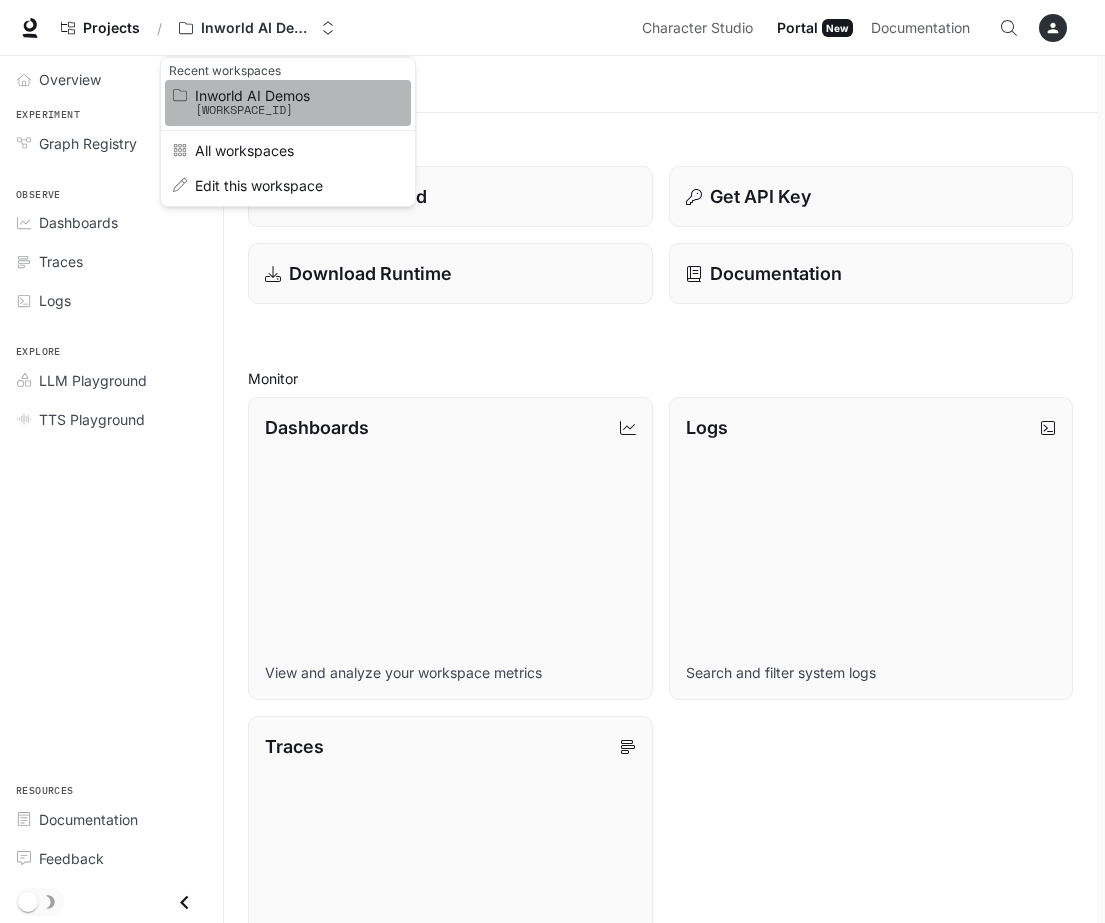 click on "default-rmn8c0otv1ikvbueoqxt-q" at bounding box center (285, 110) 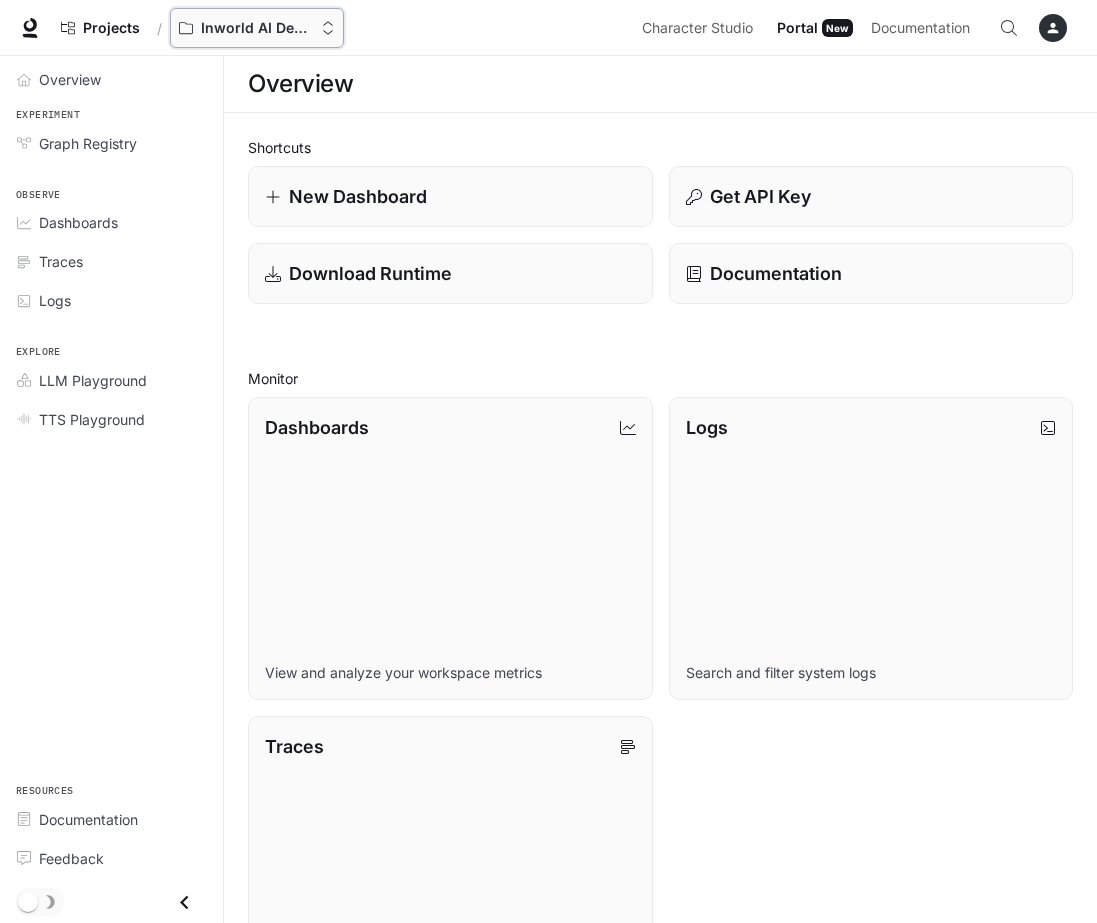 click on "Inworld AI Demos" at bounding box center [257, 28] 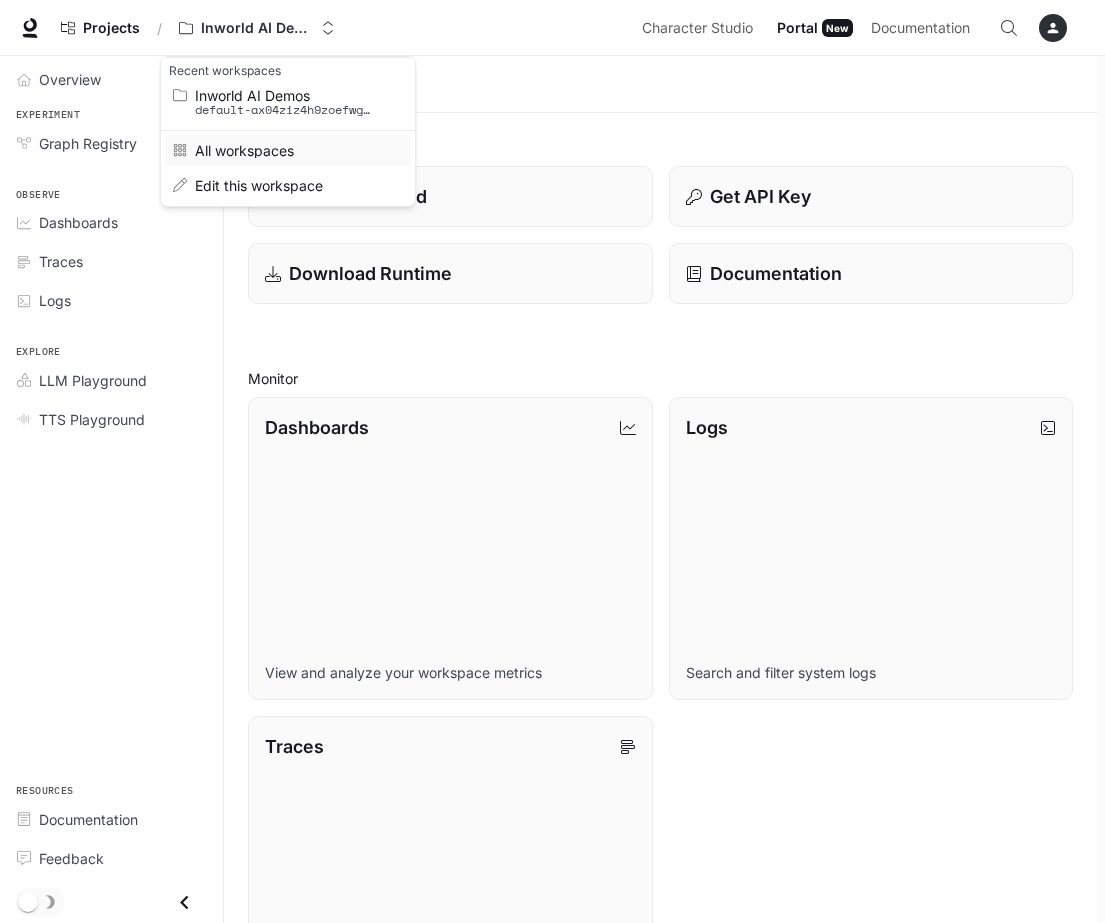 click on "All workspaces" at bounding box center (285, 150) 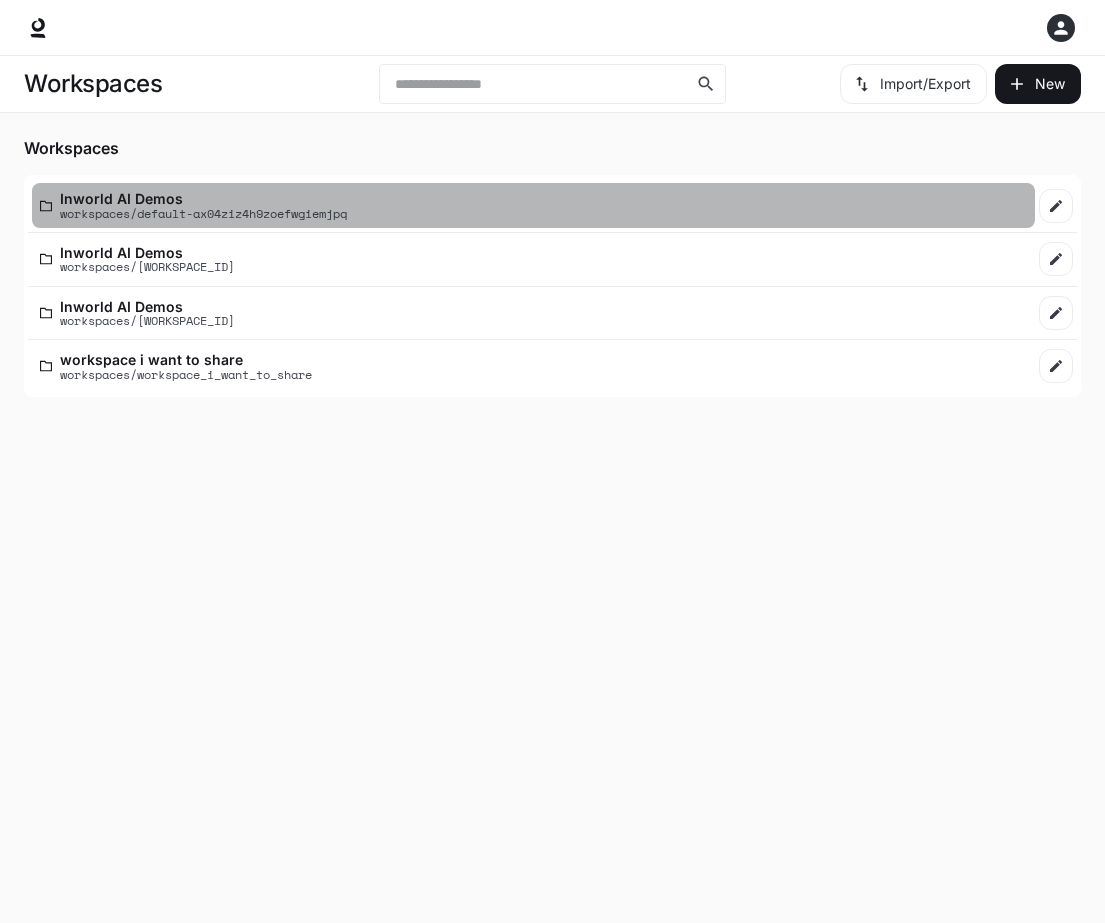 click on "Inworld AI Demos workspaces/default-ax04ziz4h9zoefwgiemjpq" at bounding box center [533, 205] 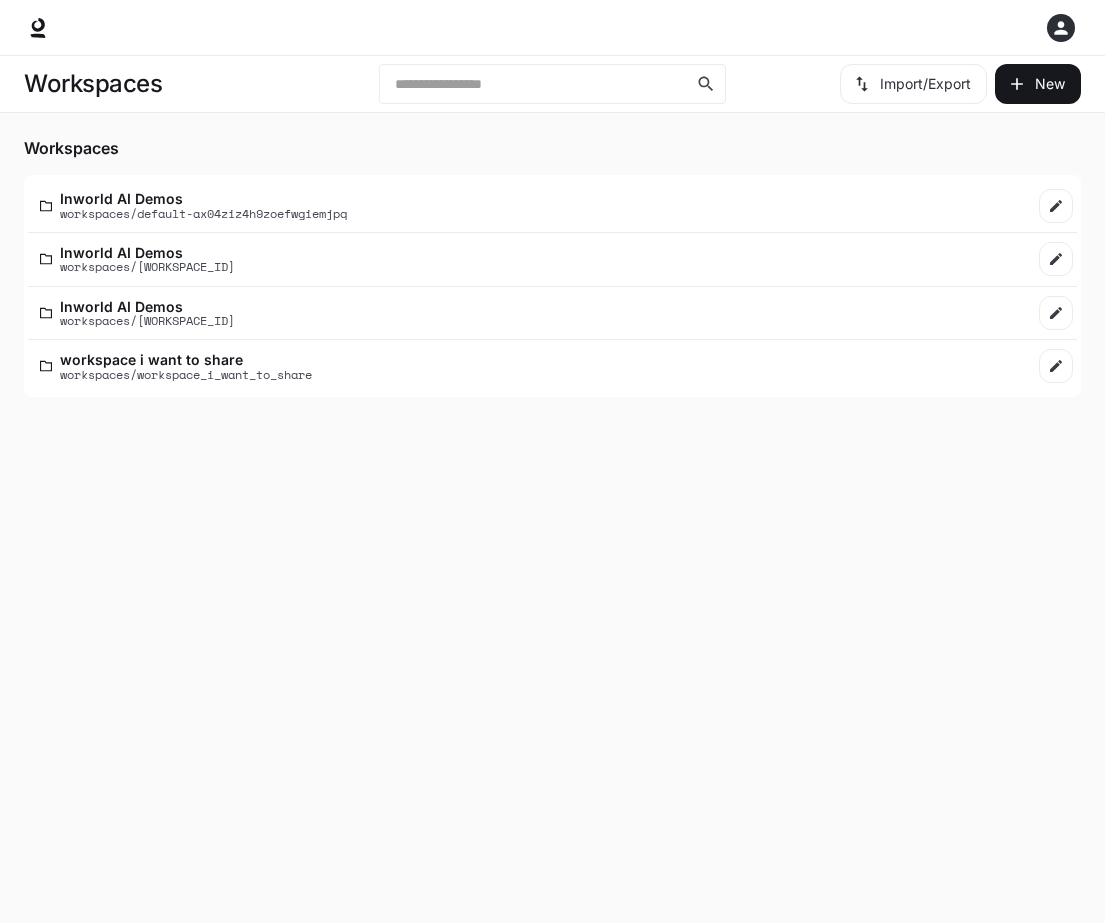 click 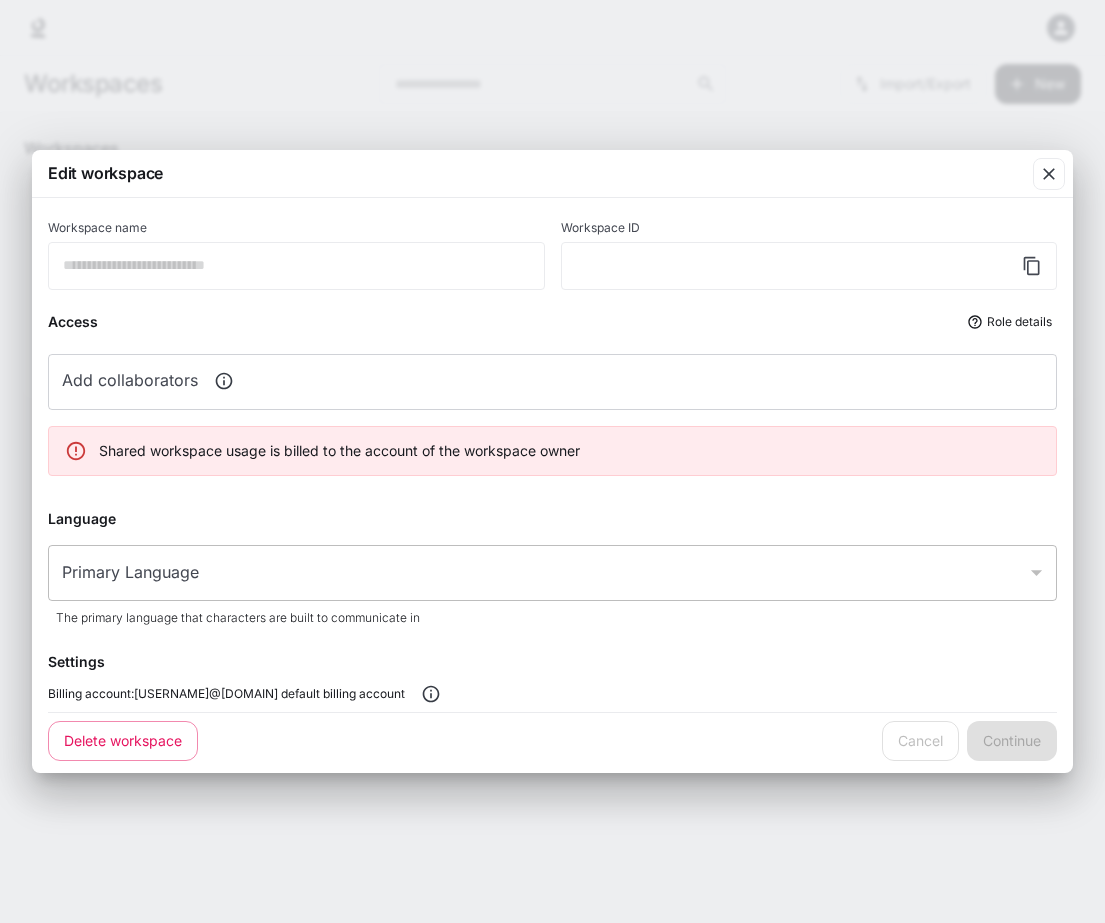 type on "**********" 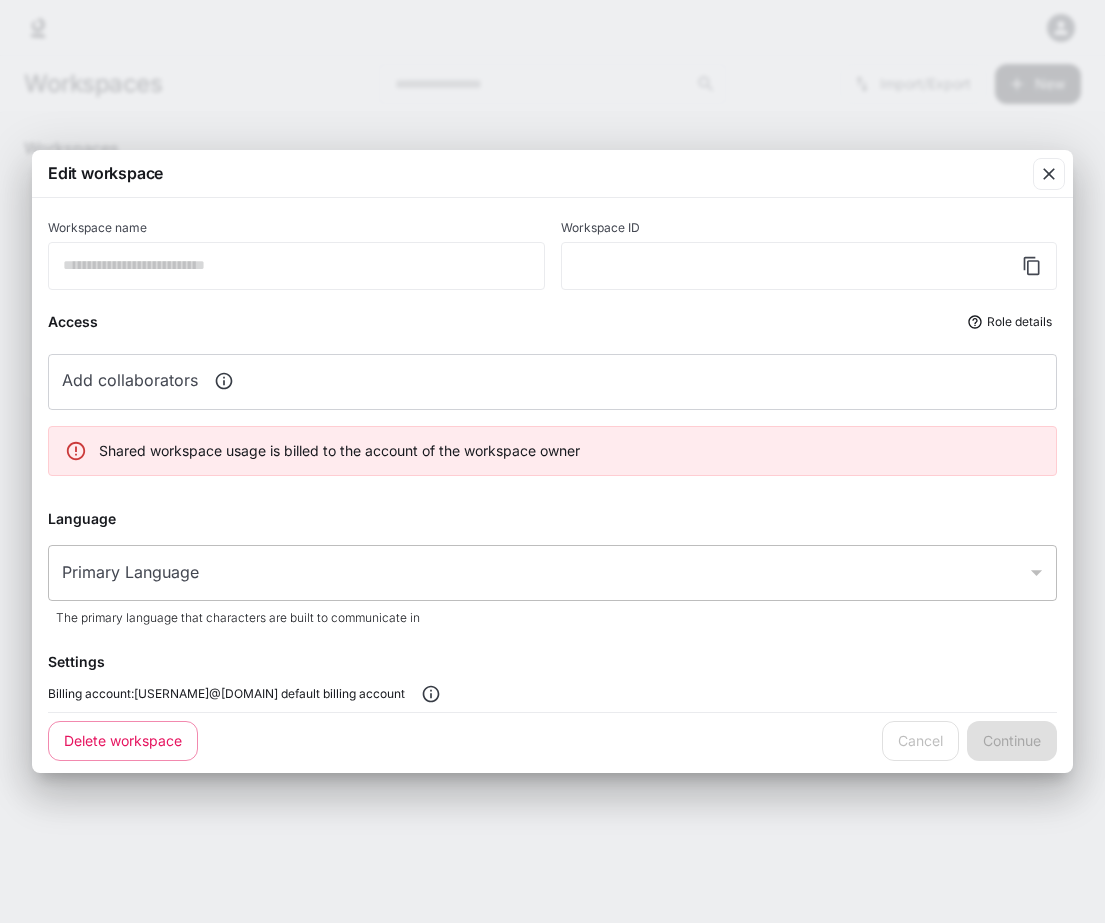 type on "**********" 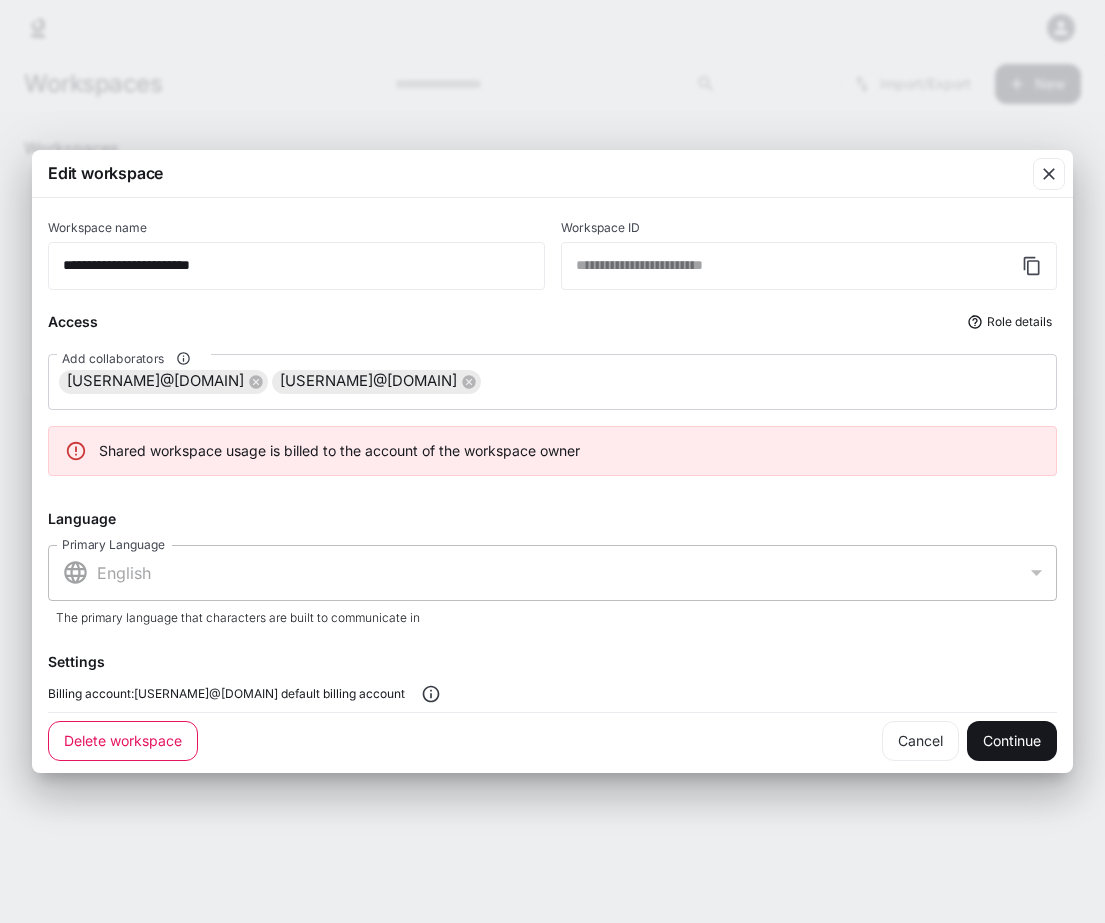 click on "Delete workspace" at bounding box center (123, 741) 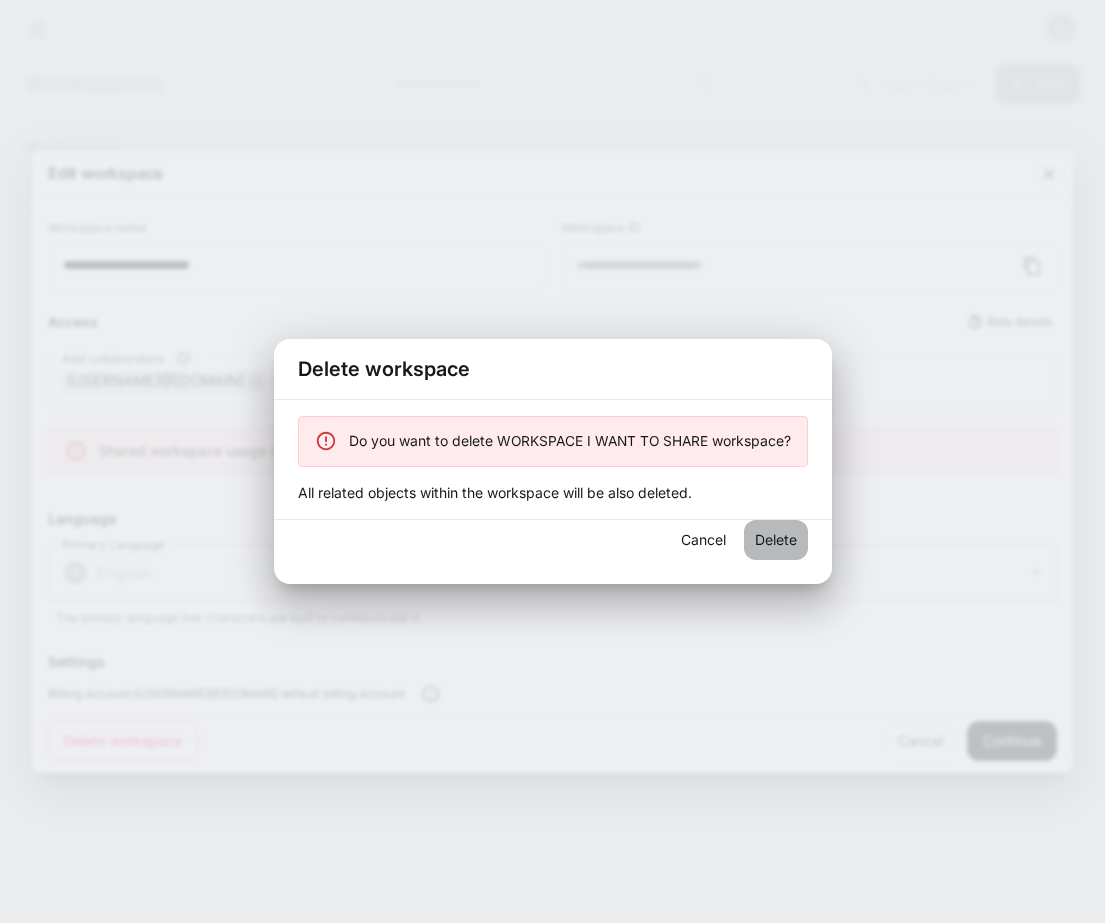 click on "Delete" at bounding box center (776, 540) 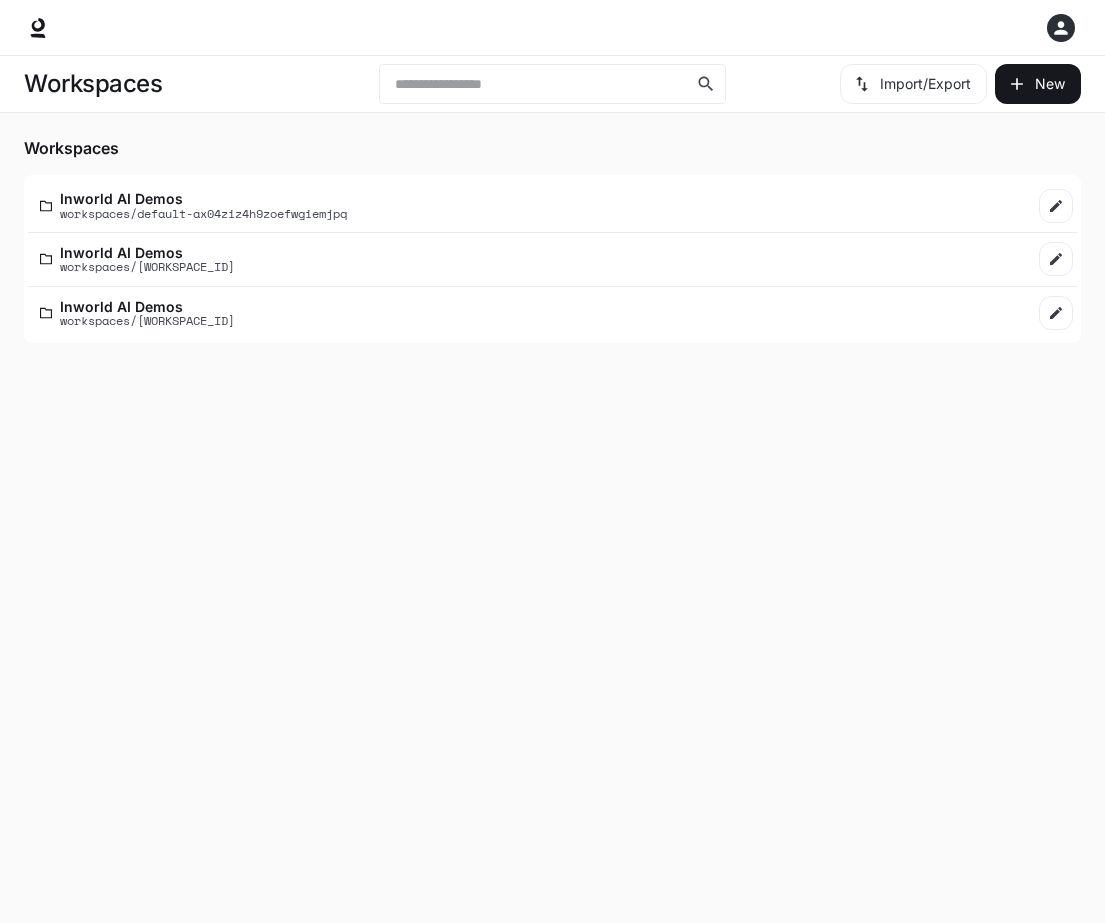 click 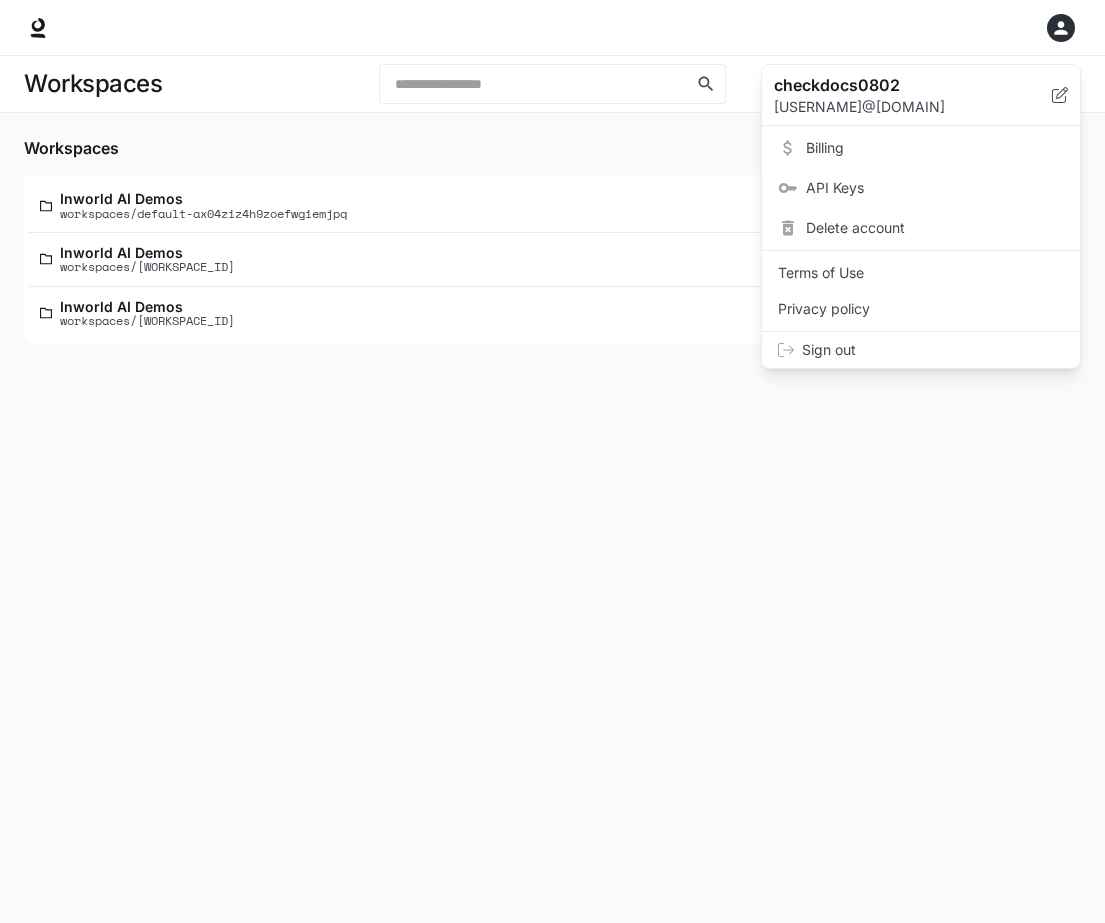 click on "Sign out" at bounding box center (933, 350) 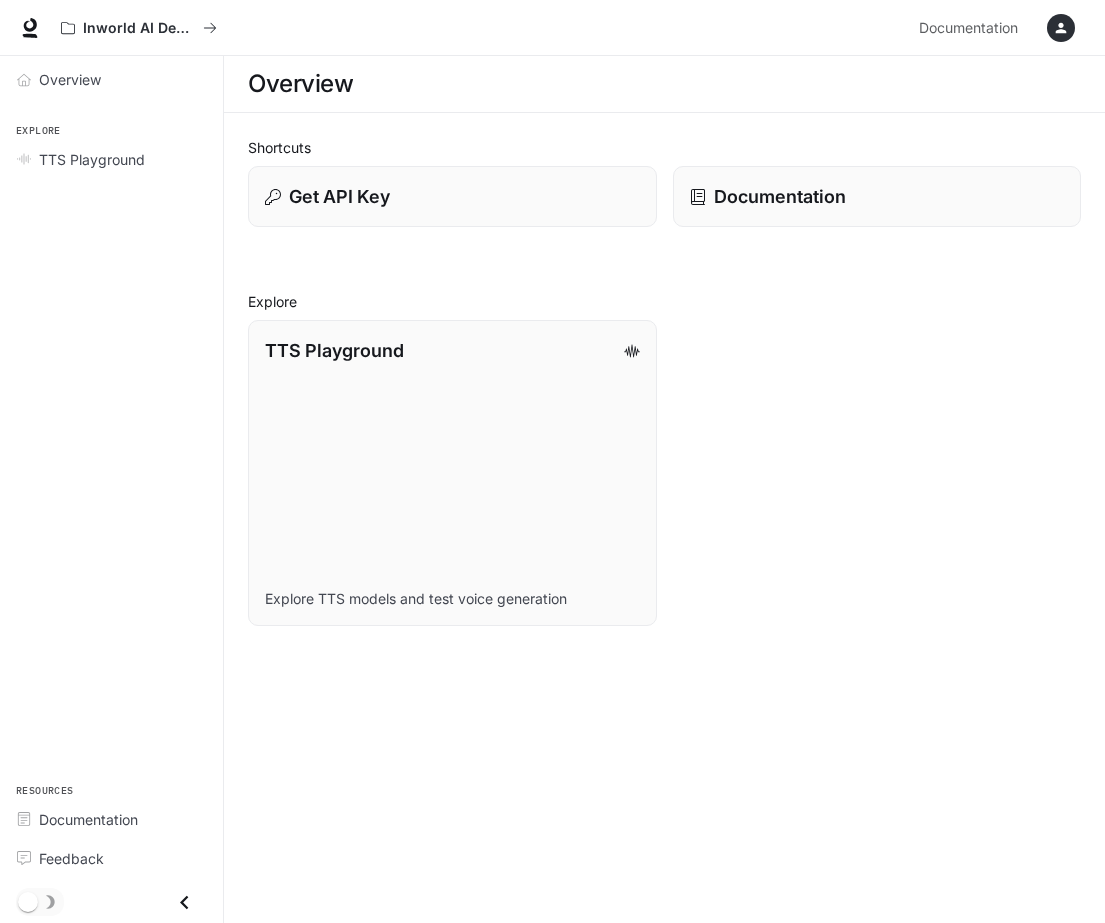scroll, scrollTop: 0, scrollLeft: 0, axis: both 